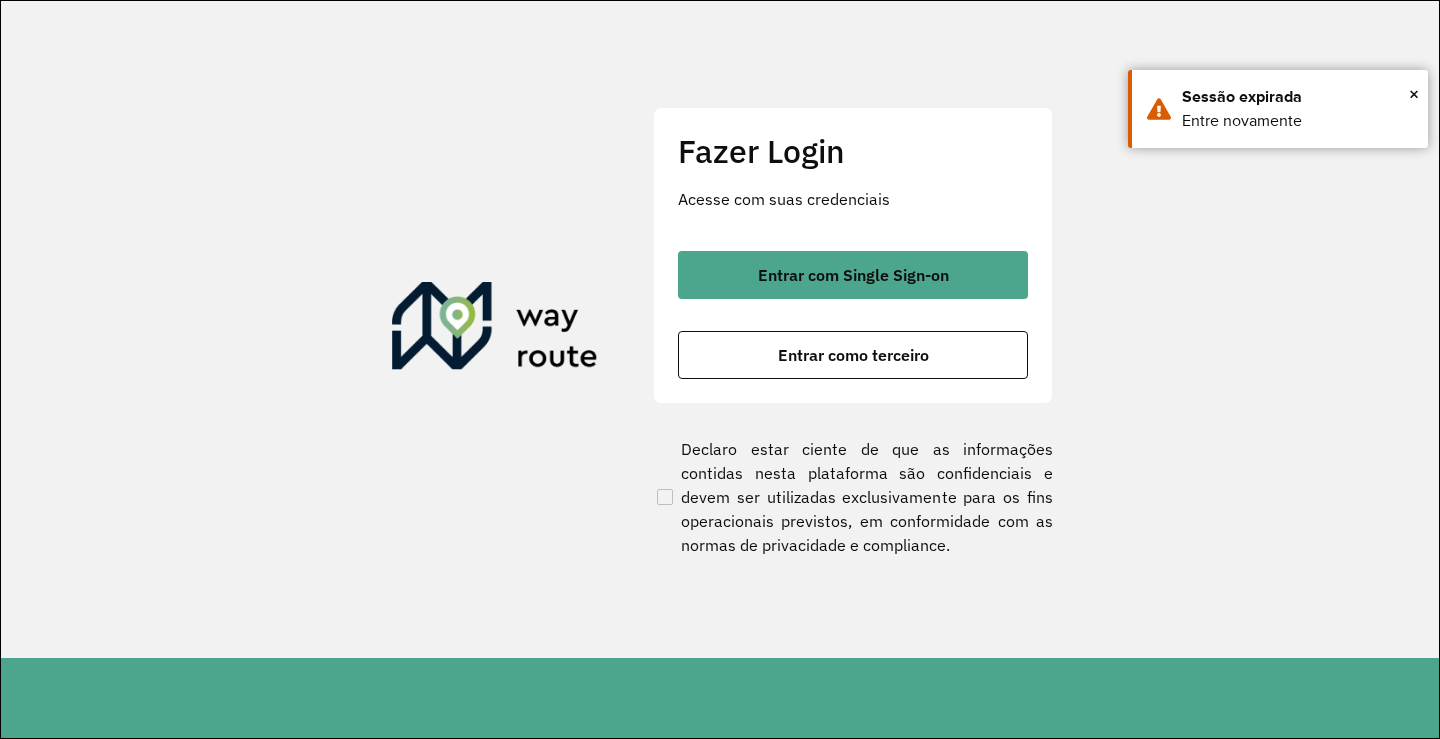 scroll, scrollTop: 0, scrollLeft: 0, axis: both 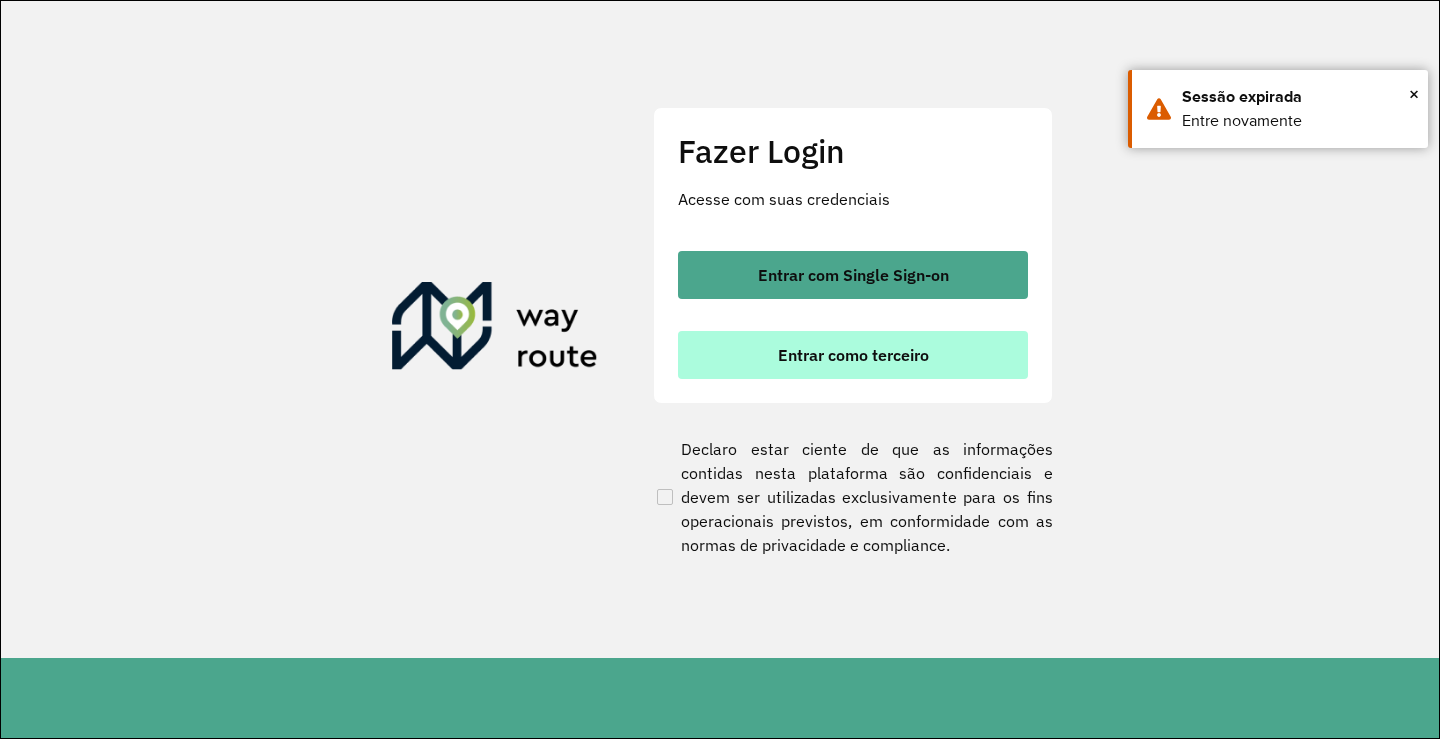 click on "Entrar como terceiro" at bounding box center [853, 355] 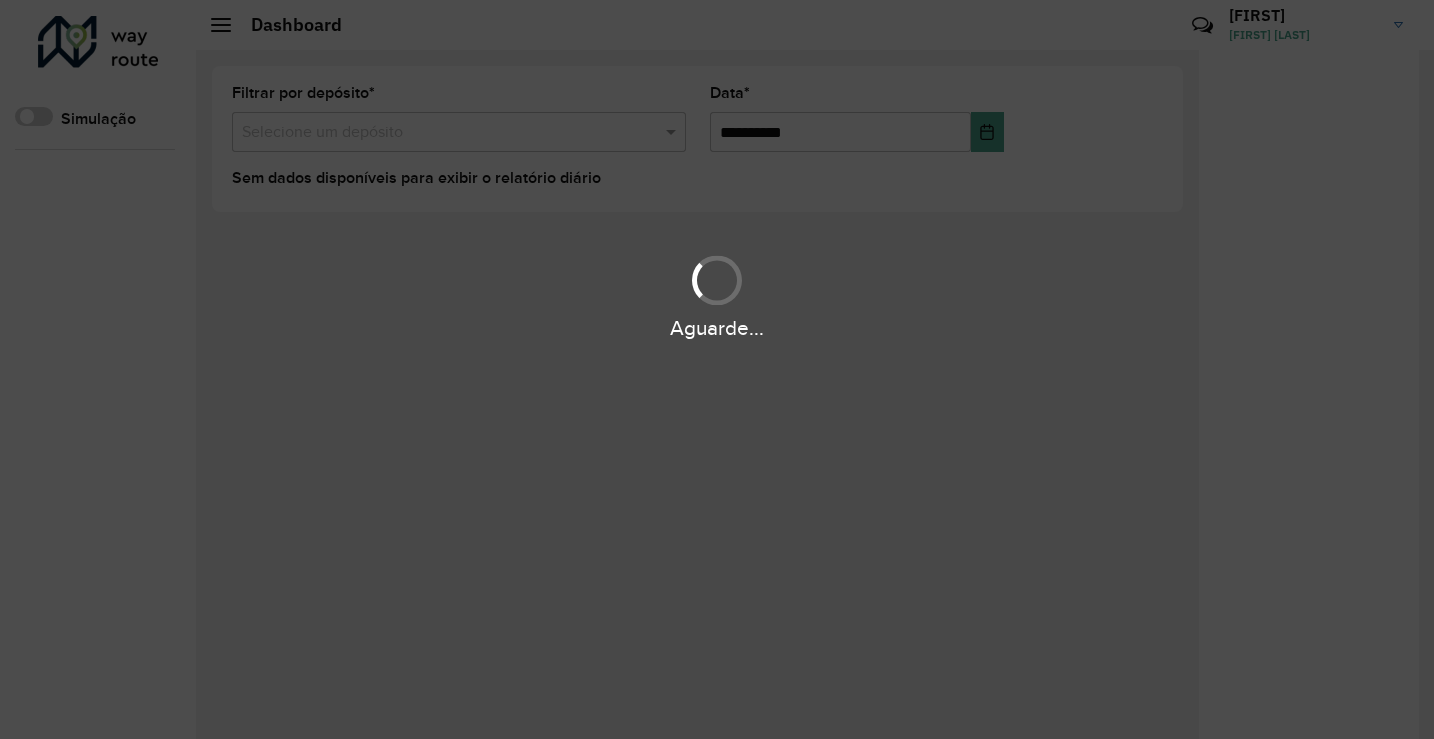 scroll, scrollTop: 0, scrollLeft: 0, axis: both 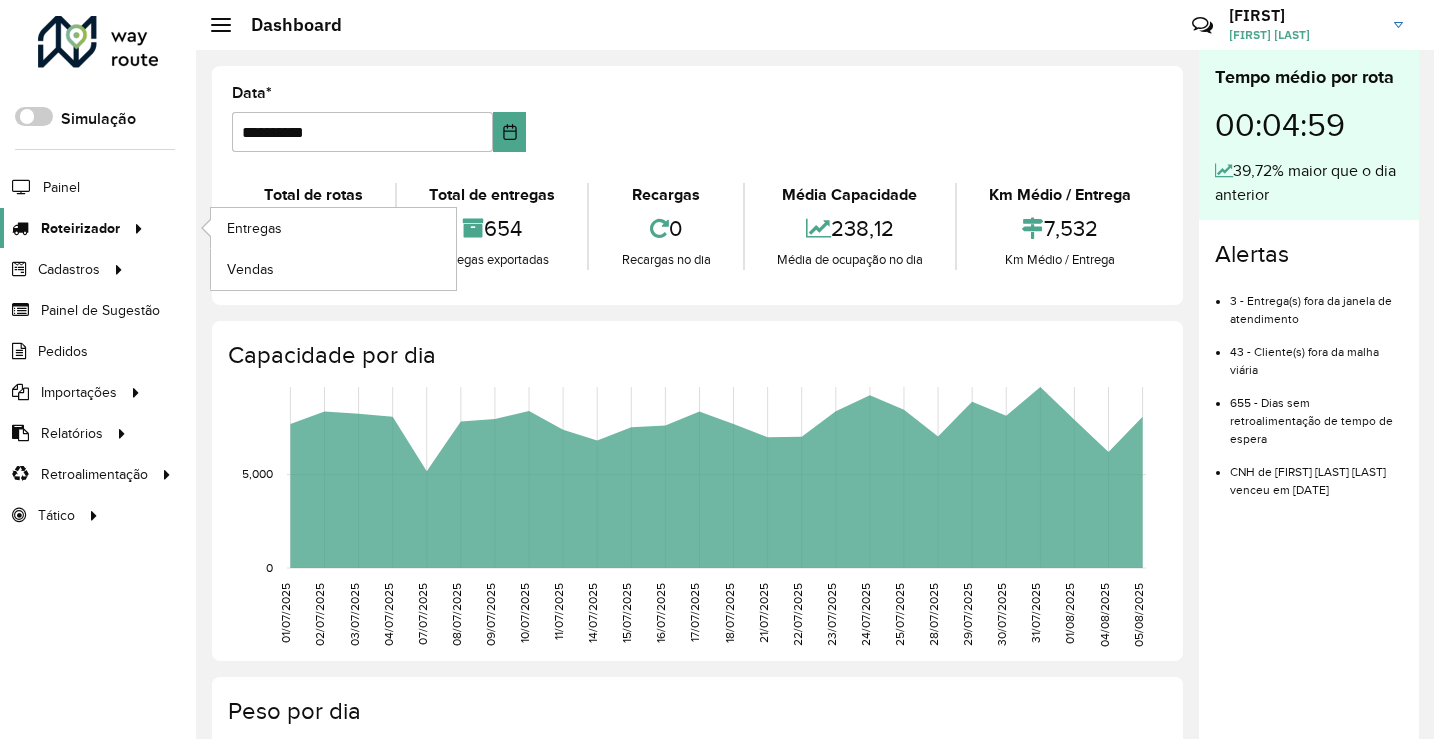 click on "Roteirizador" 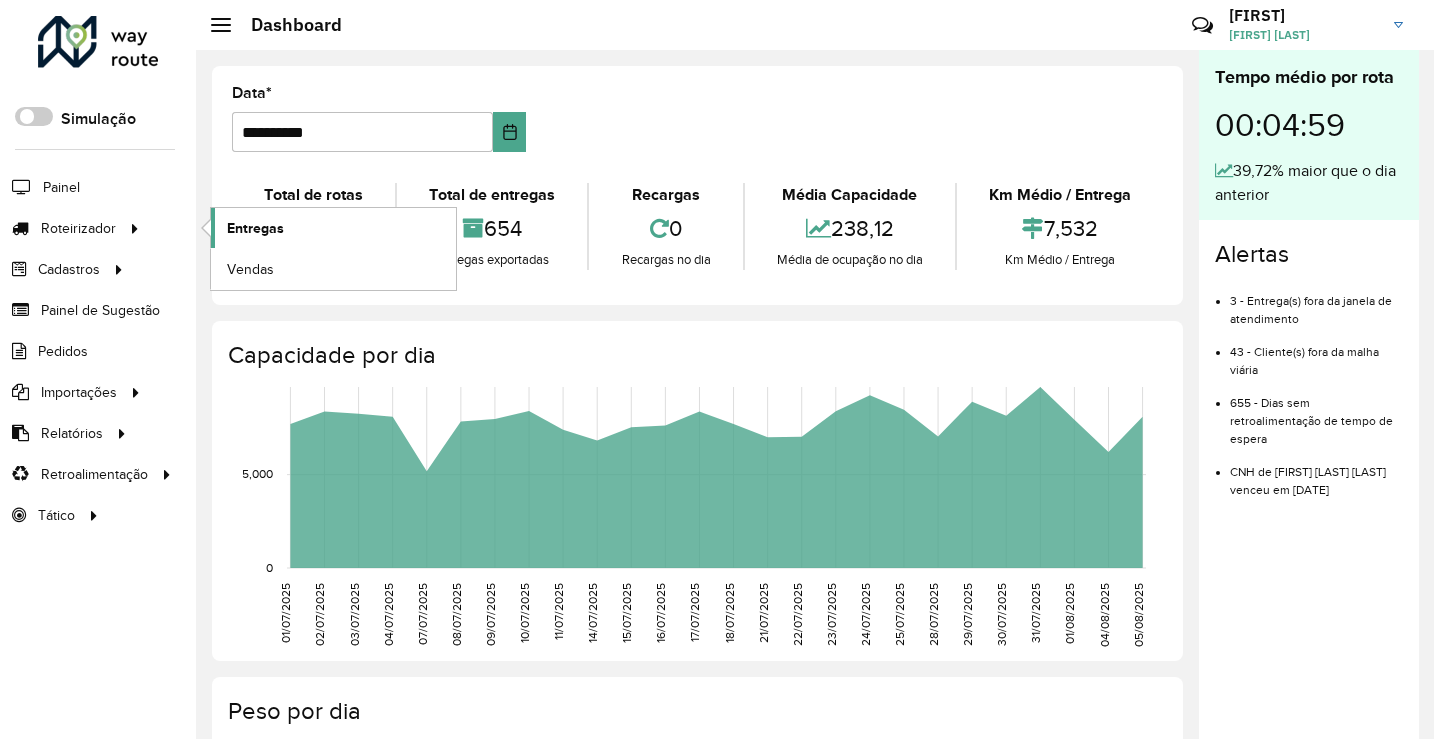 click on "Entregas" 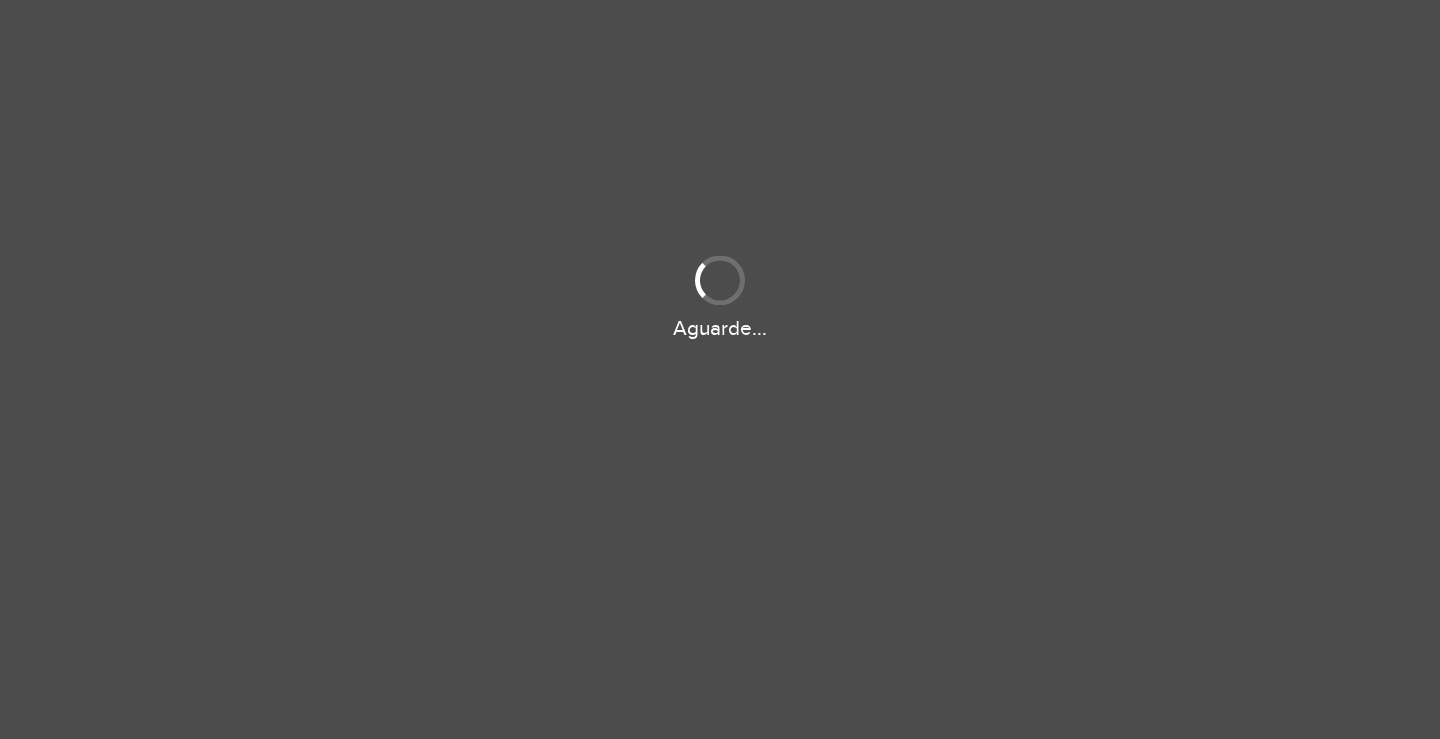 scroll, scrollTop: 0, scrollLeft: 0, axis: both 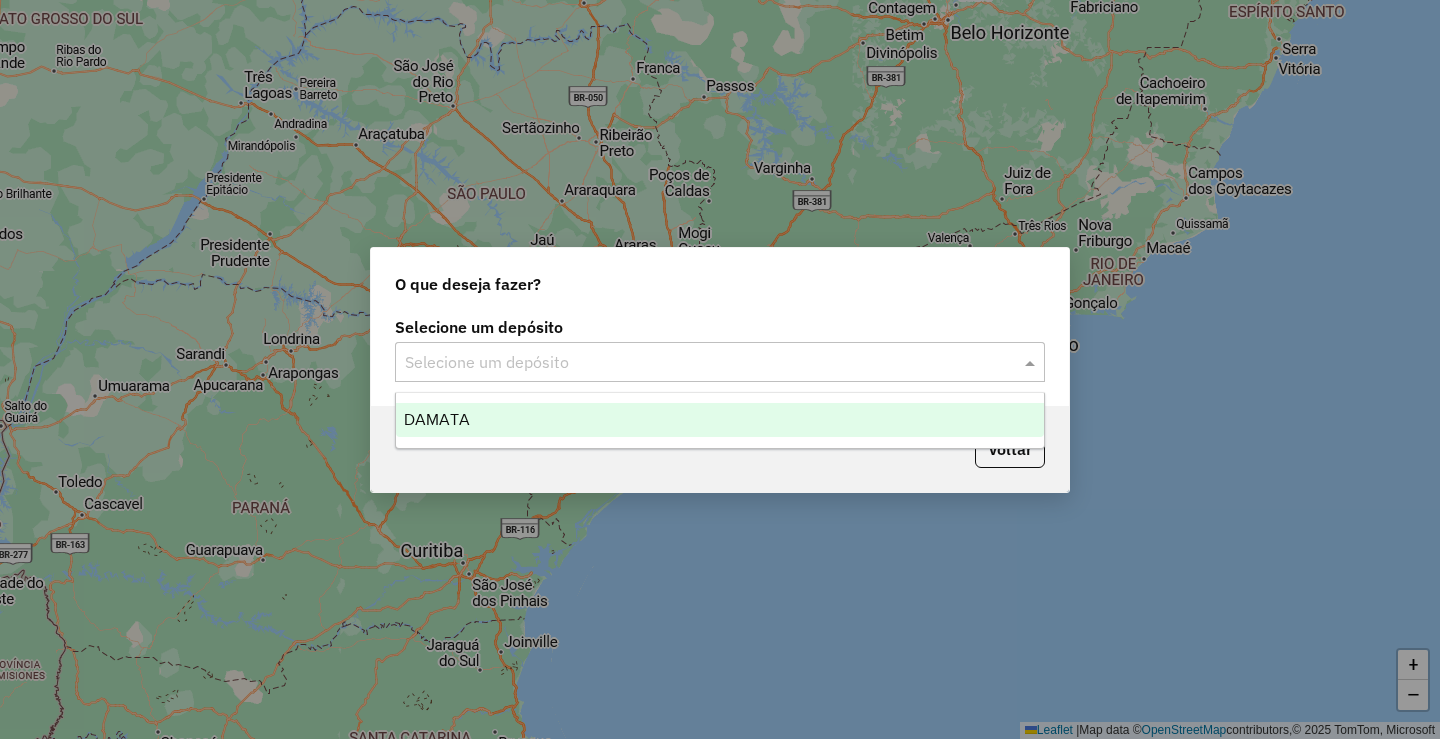 click 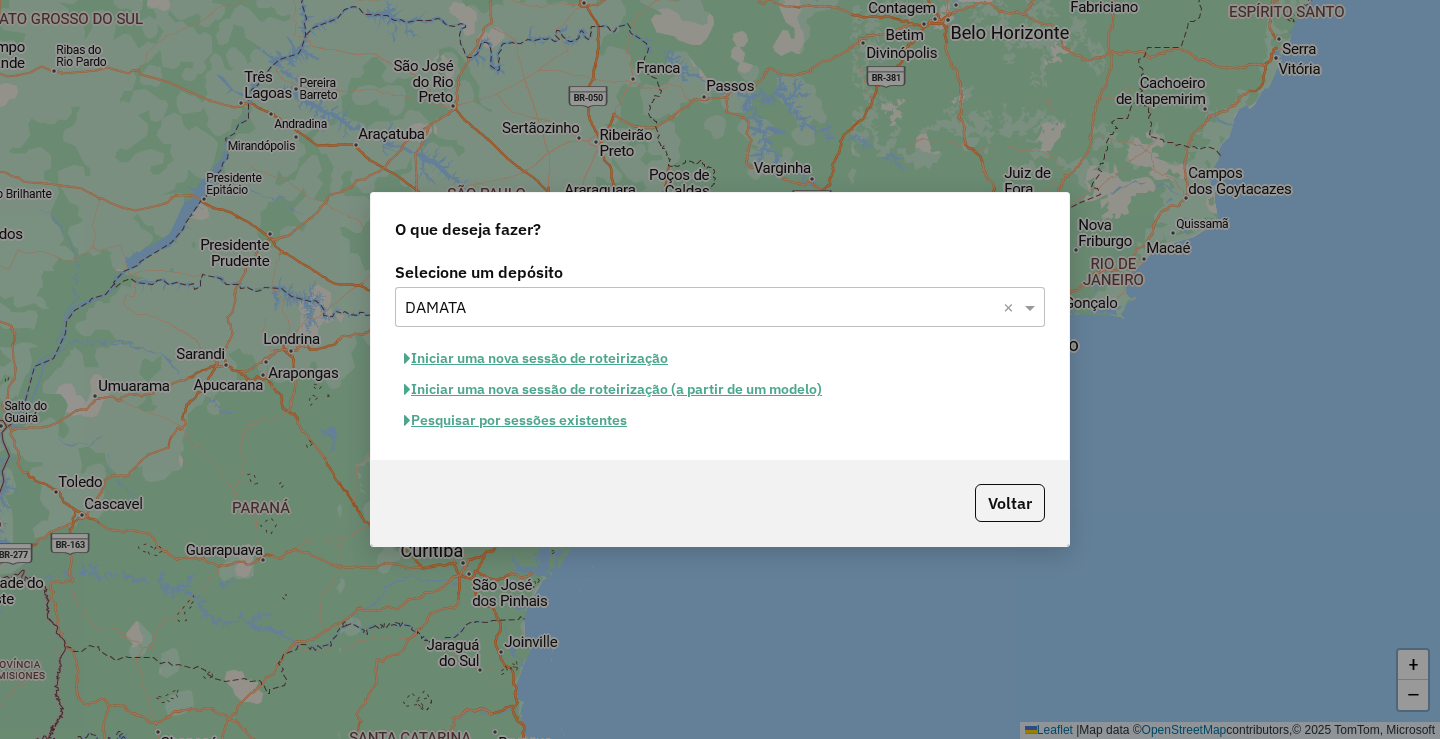 click on "Pesquisar por sessões existentes" 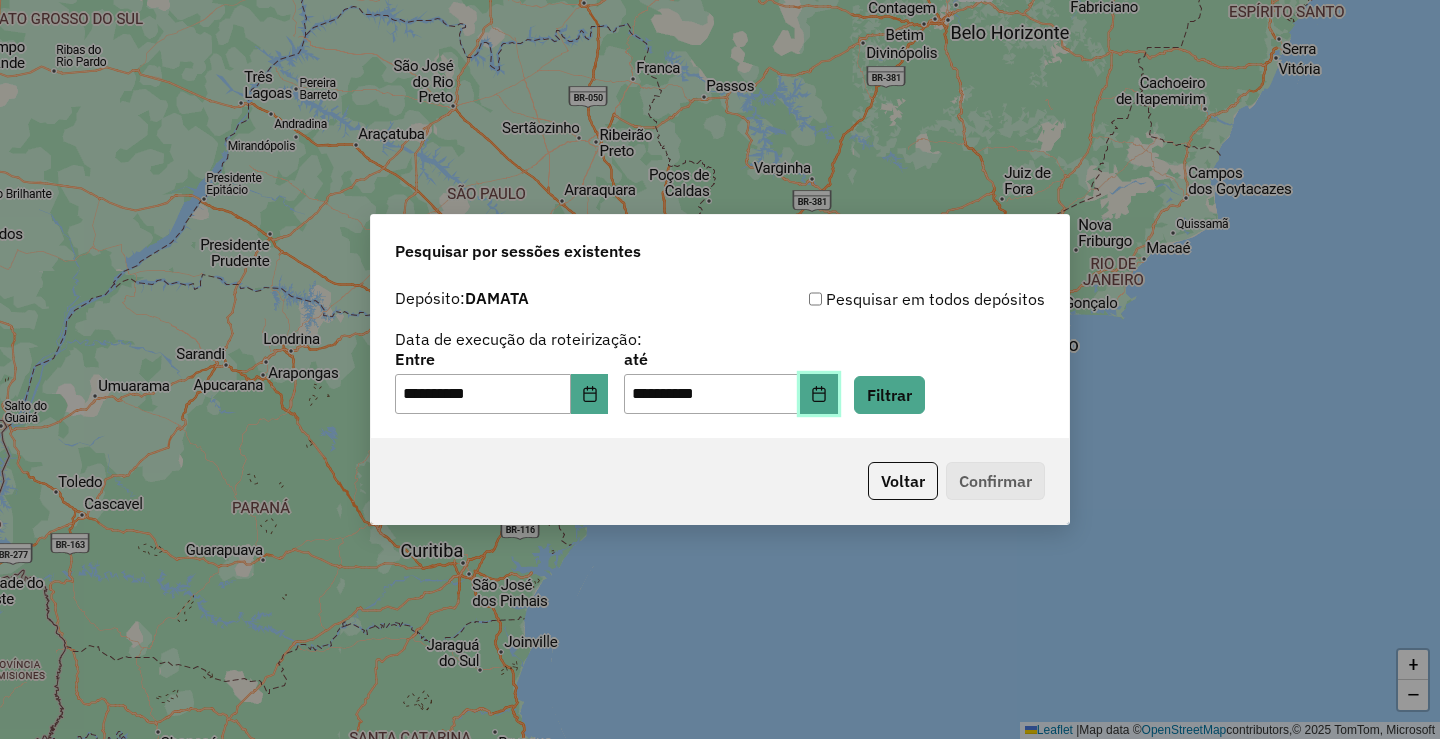 click at bounding box center (819, 394) 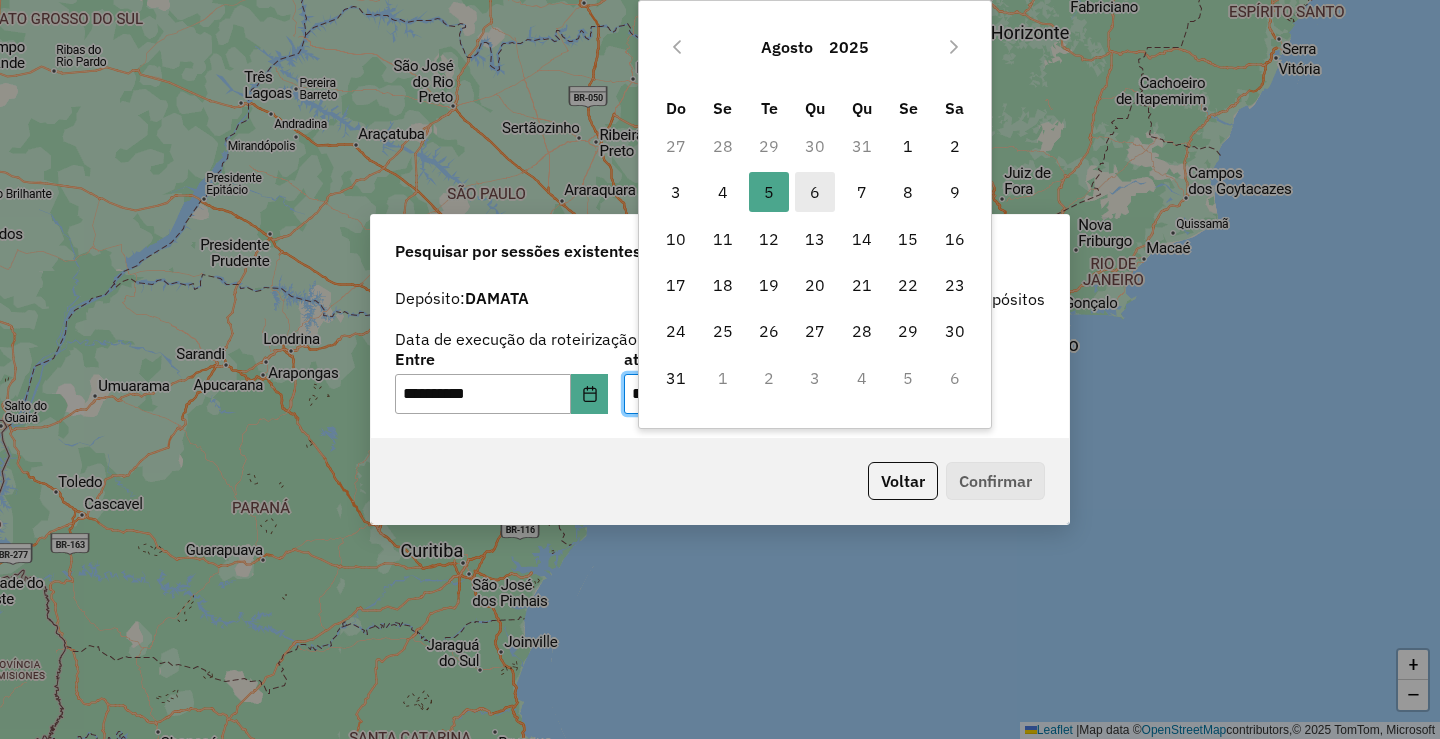 click on "6" at bounding box center [815, 192] 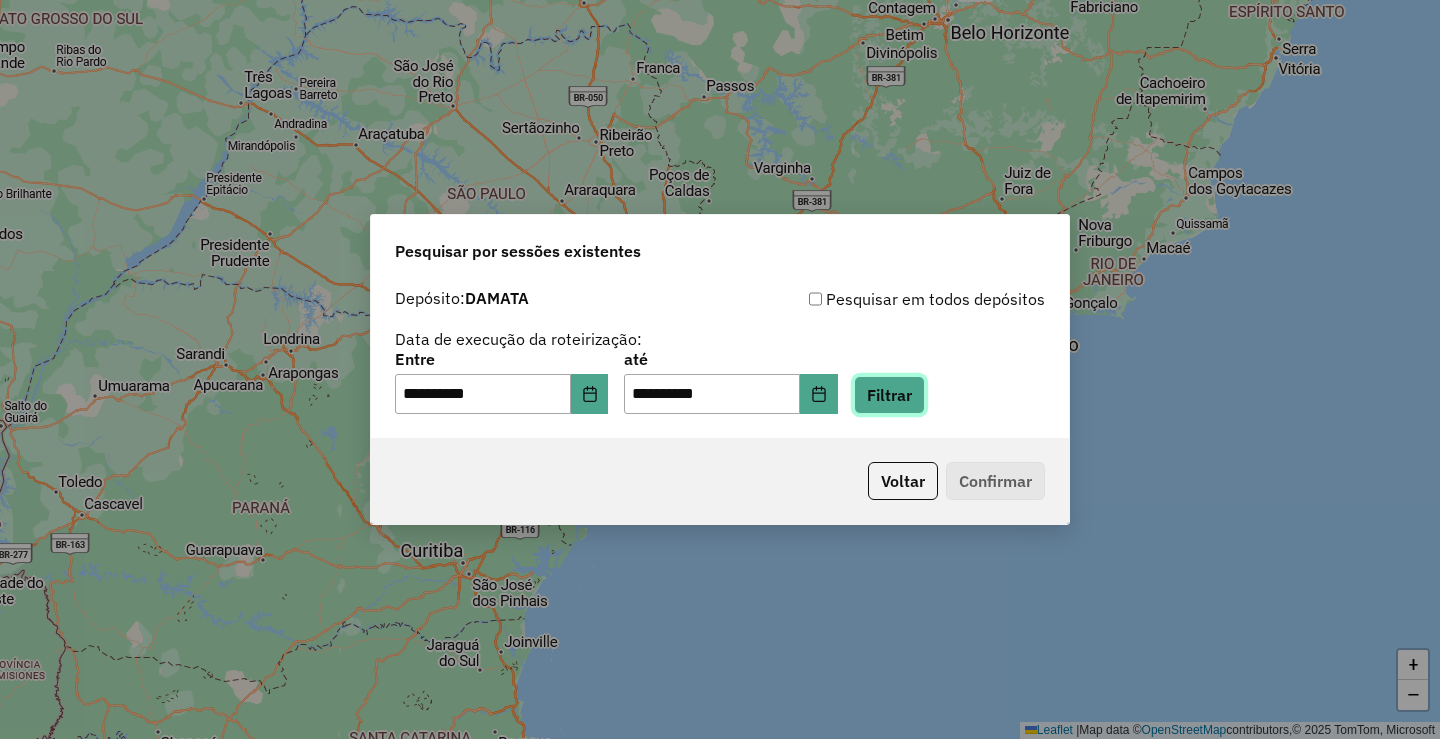 click on "Filtrar" 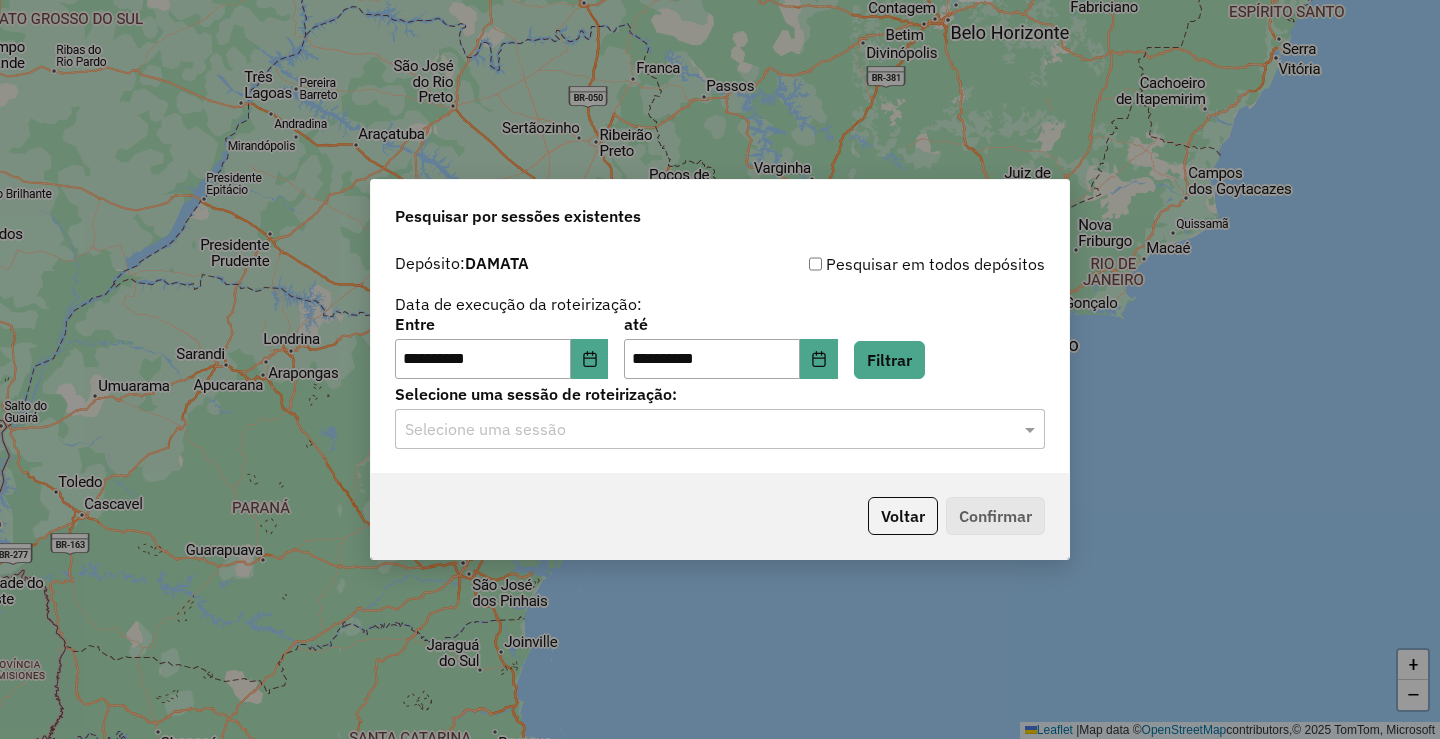 click 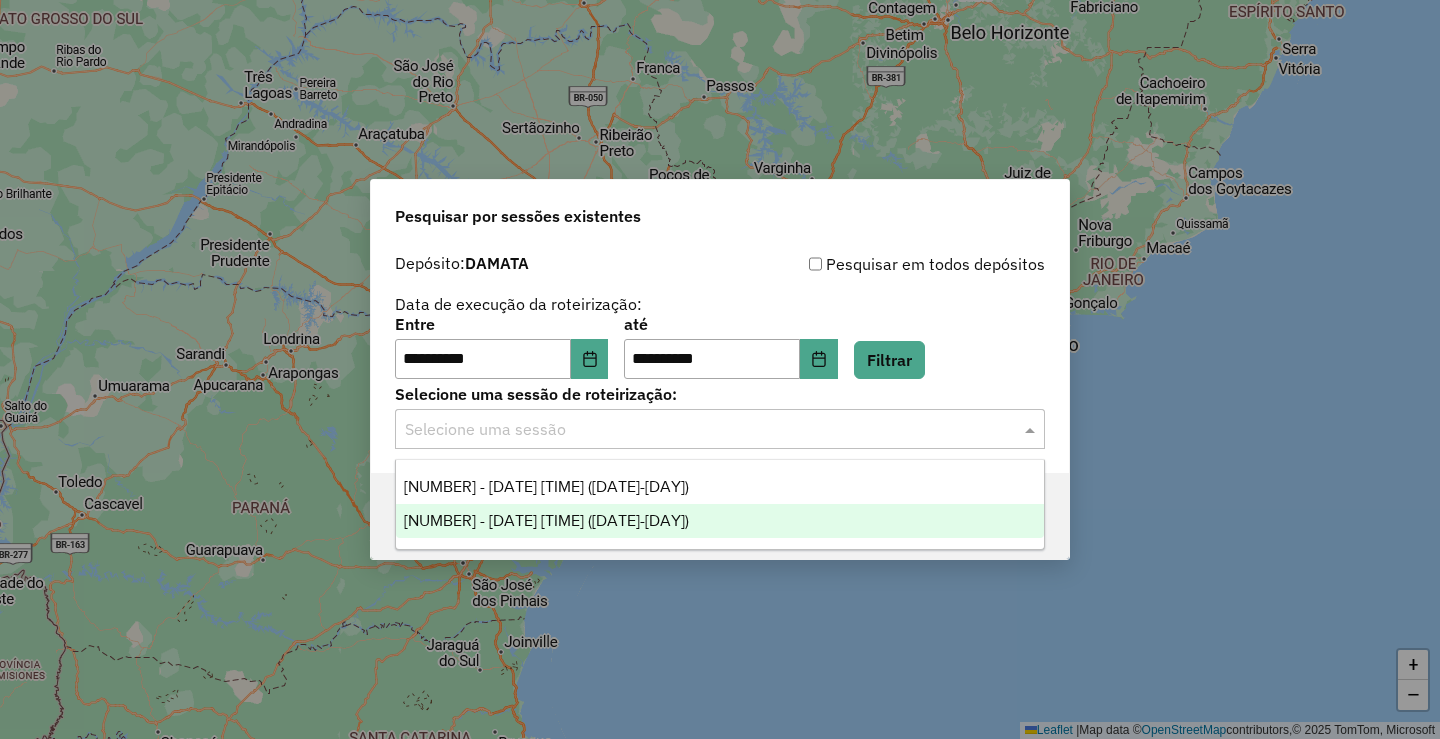click on "975332 - 06/08/2025 17:41 (06/08/25-QUARTA)" at bounding box center (546, 520) 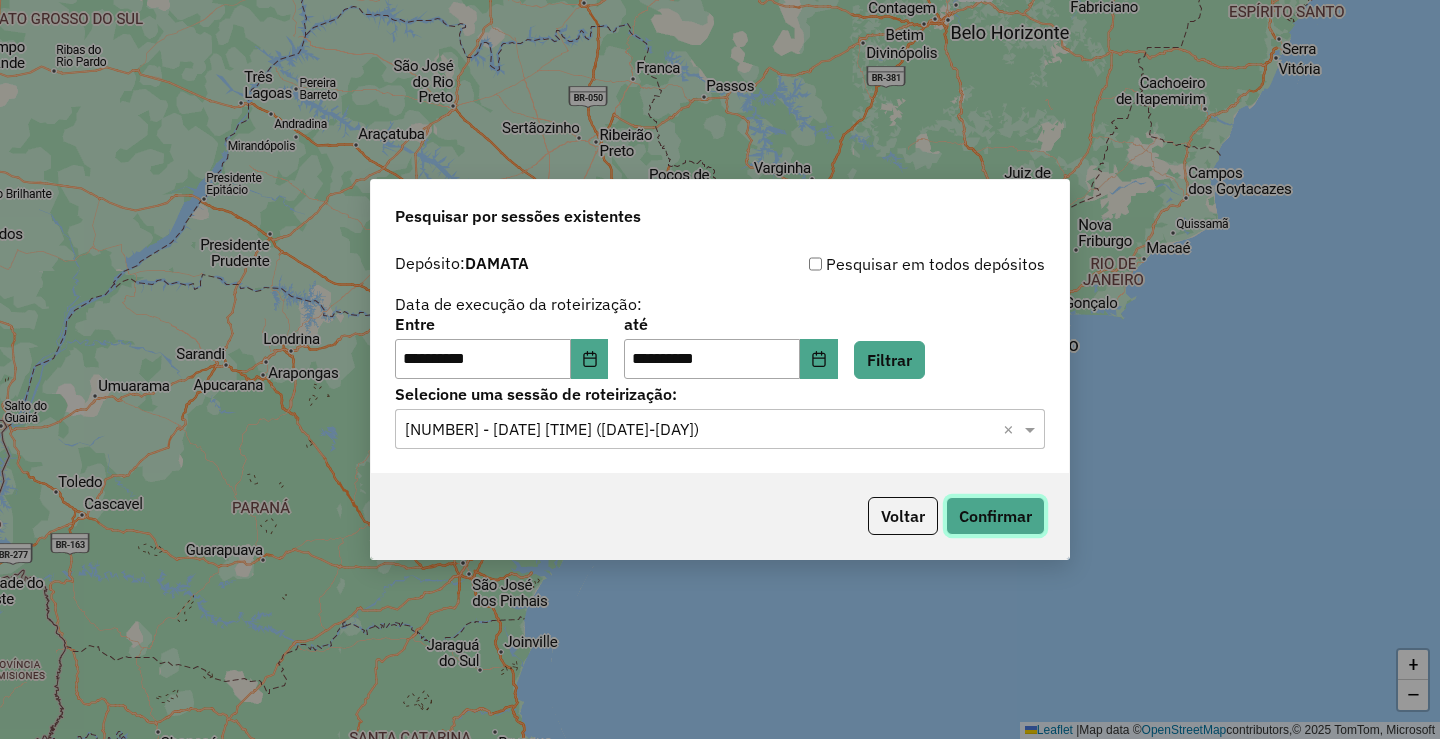 click on "Confirmar" 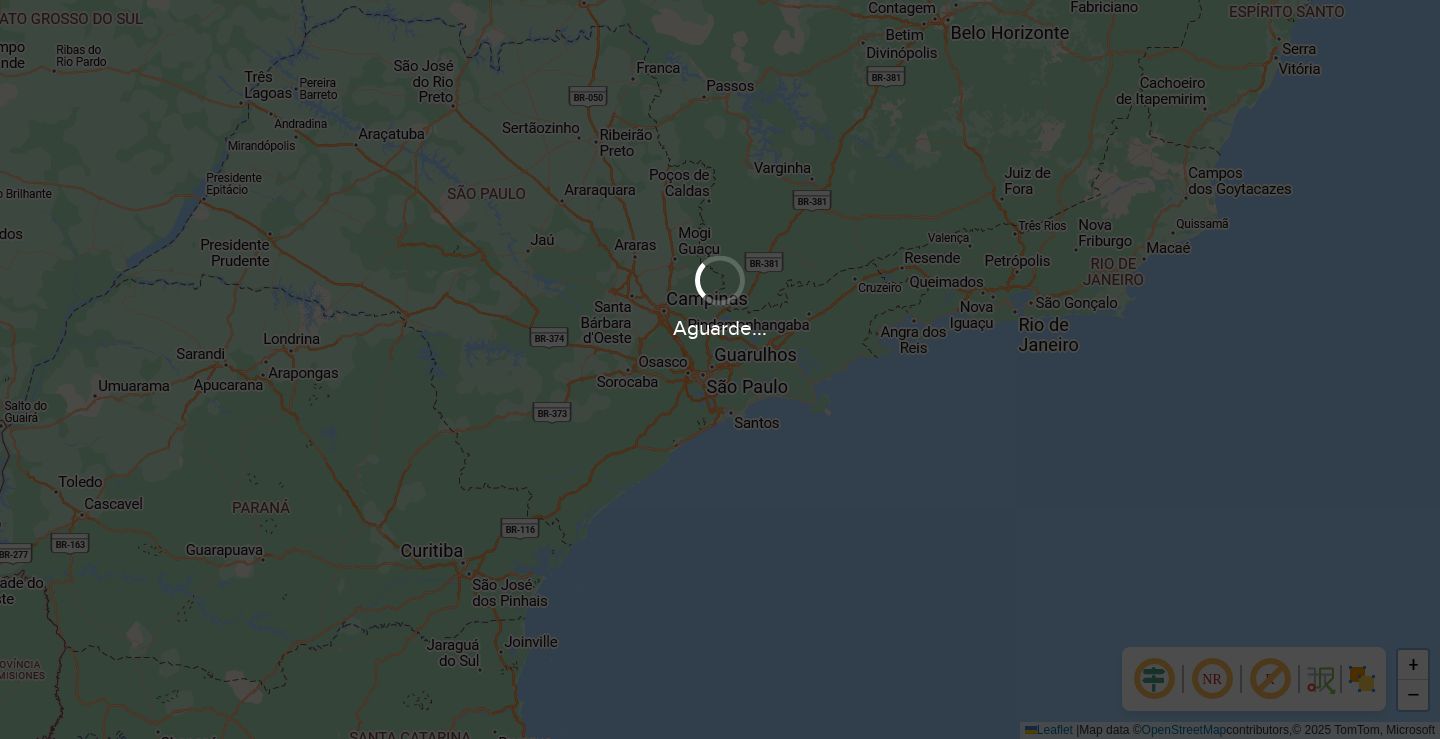 scroll, scrollTop: 0, scrollLeft: 0, axis: both 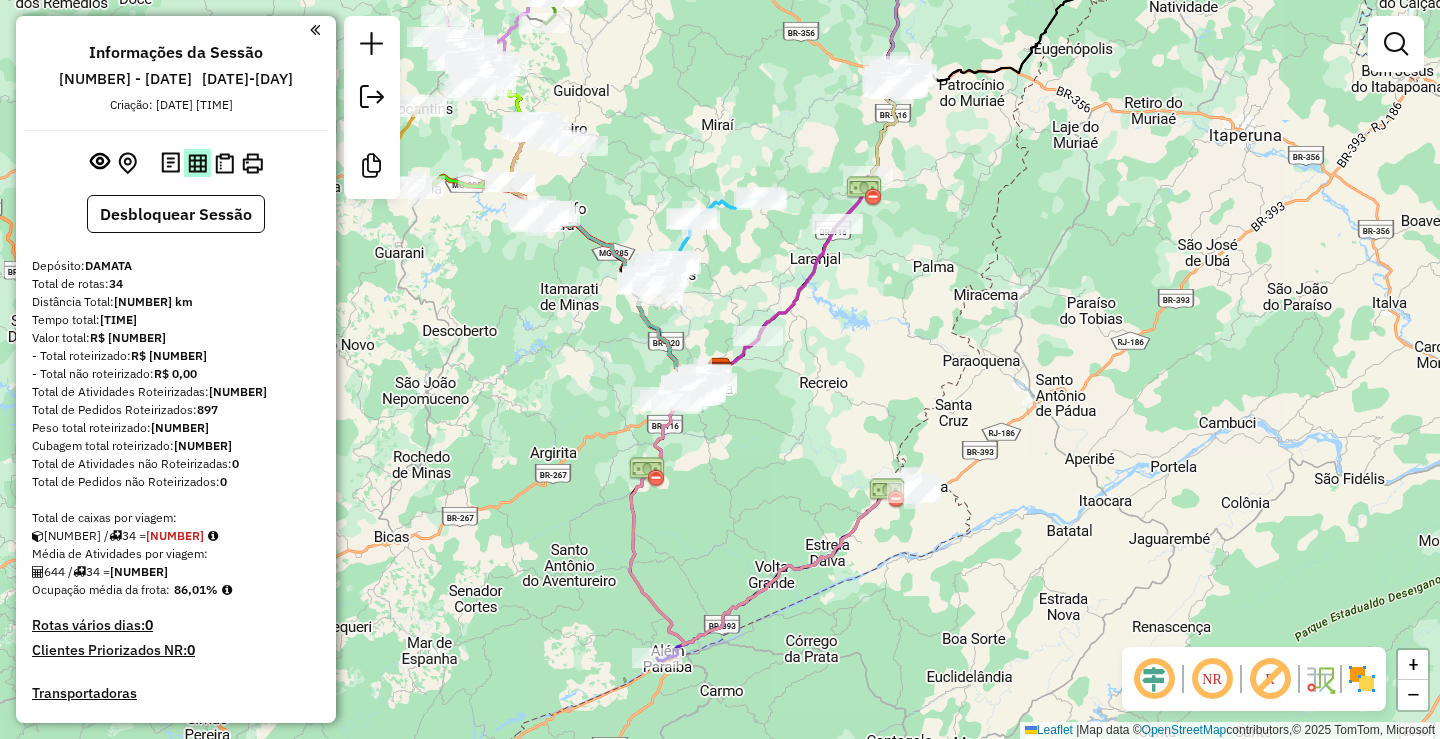 click at bounding box center [197, 163] 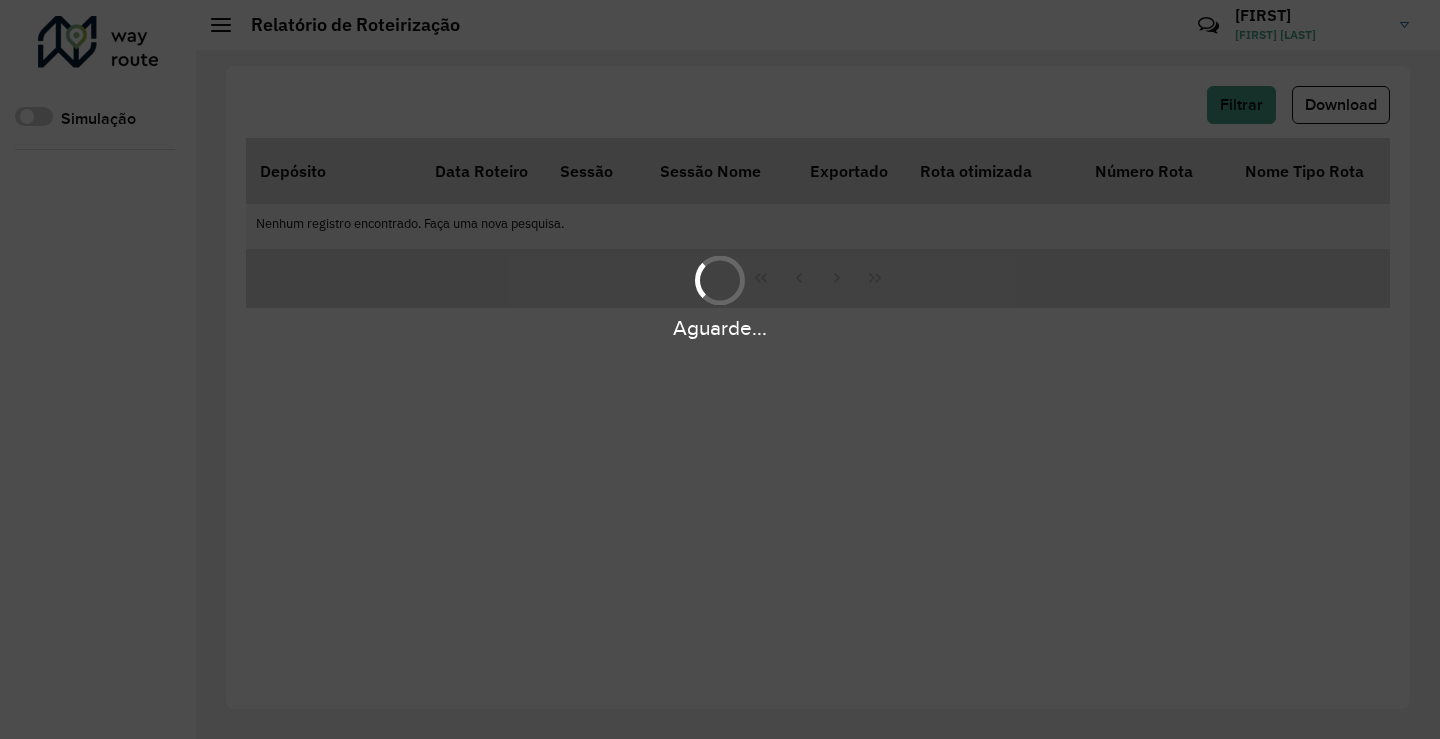 scroll, scrollTop: 0, scrollLeft: 0, axis: both 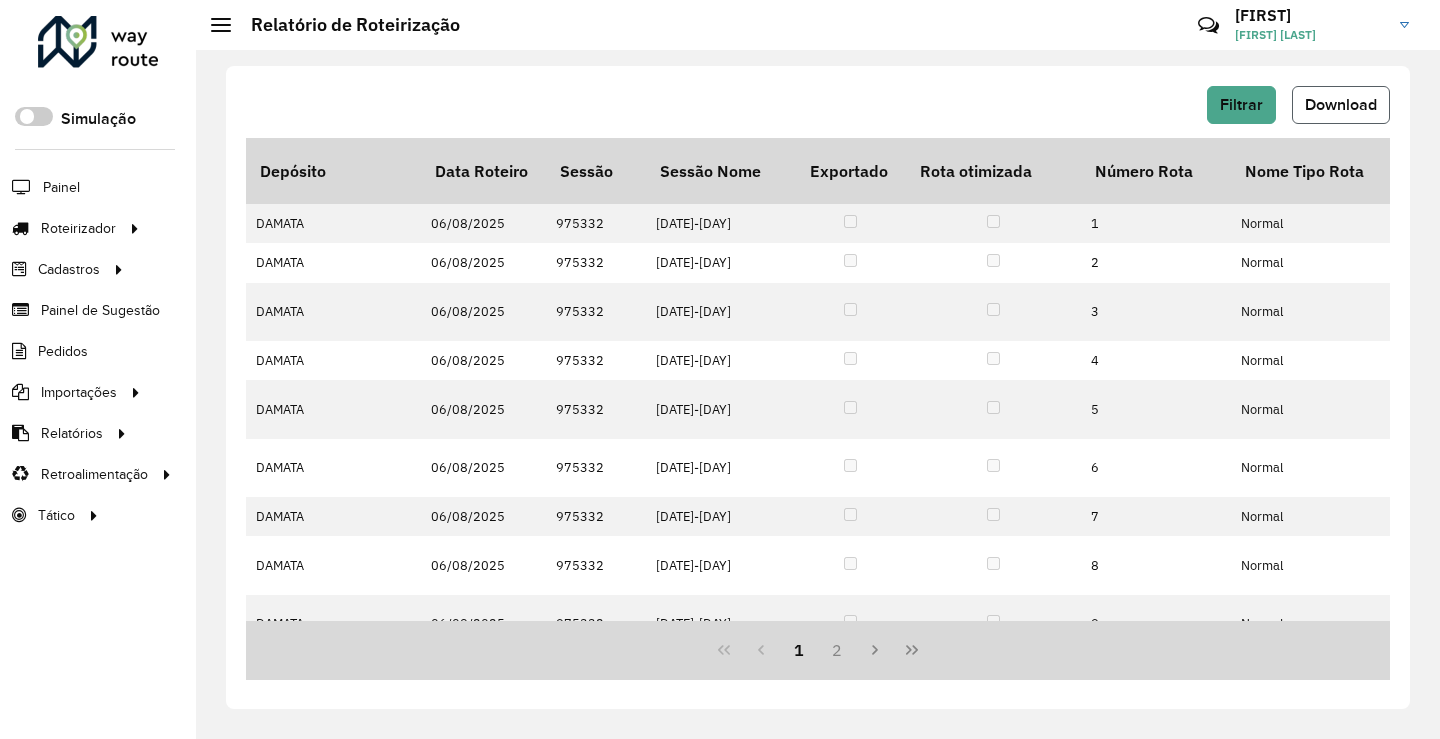 click on "Download" 